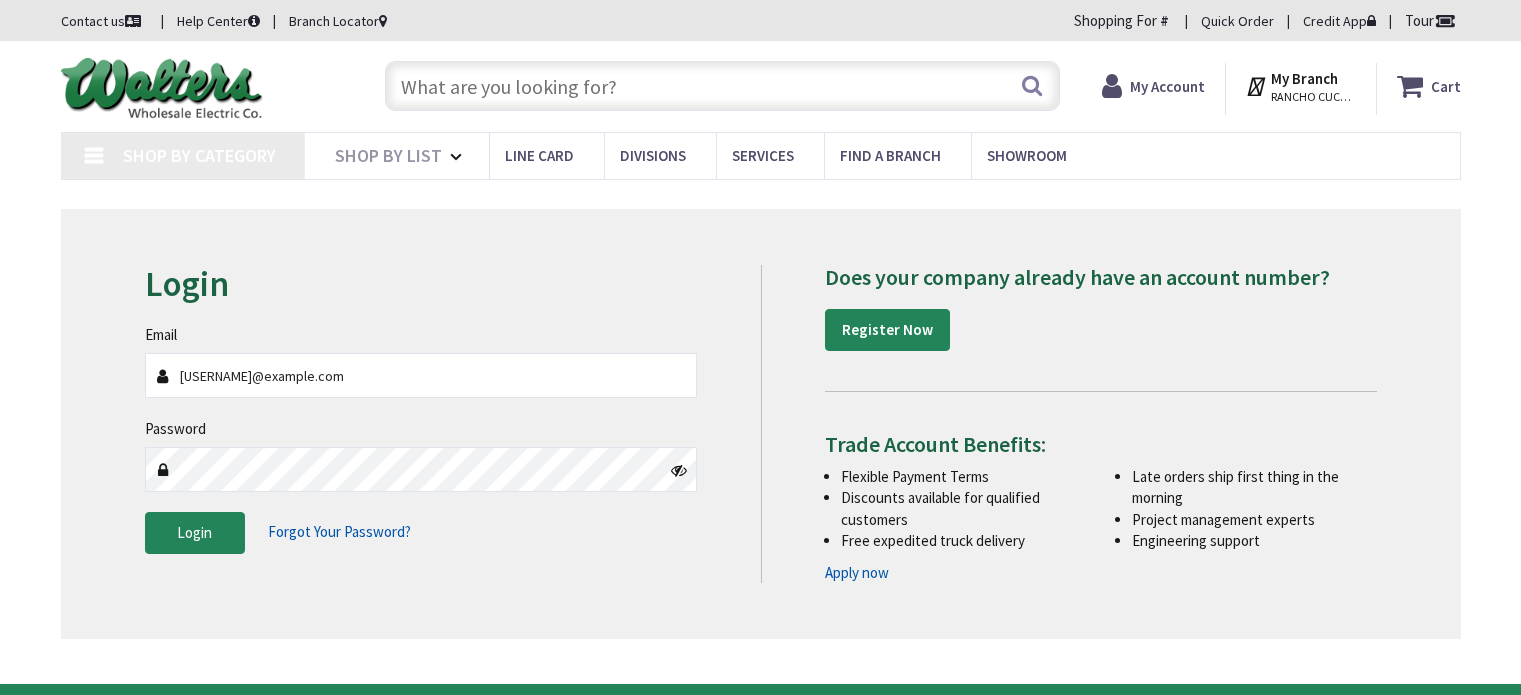 scroll, scrollTop: 0, scrollLeft: 0, axis: both 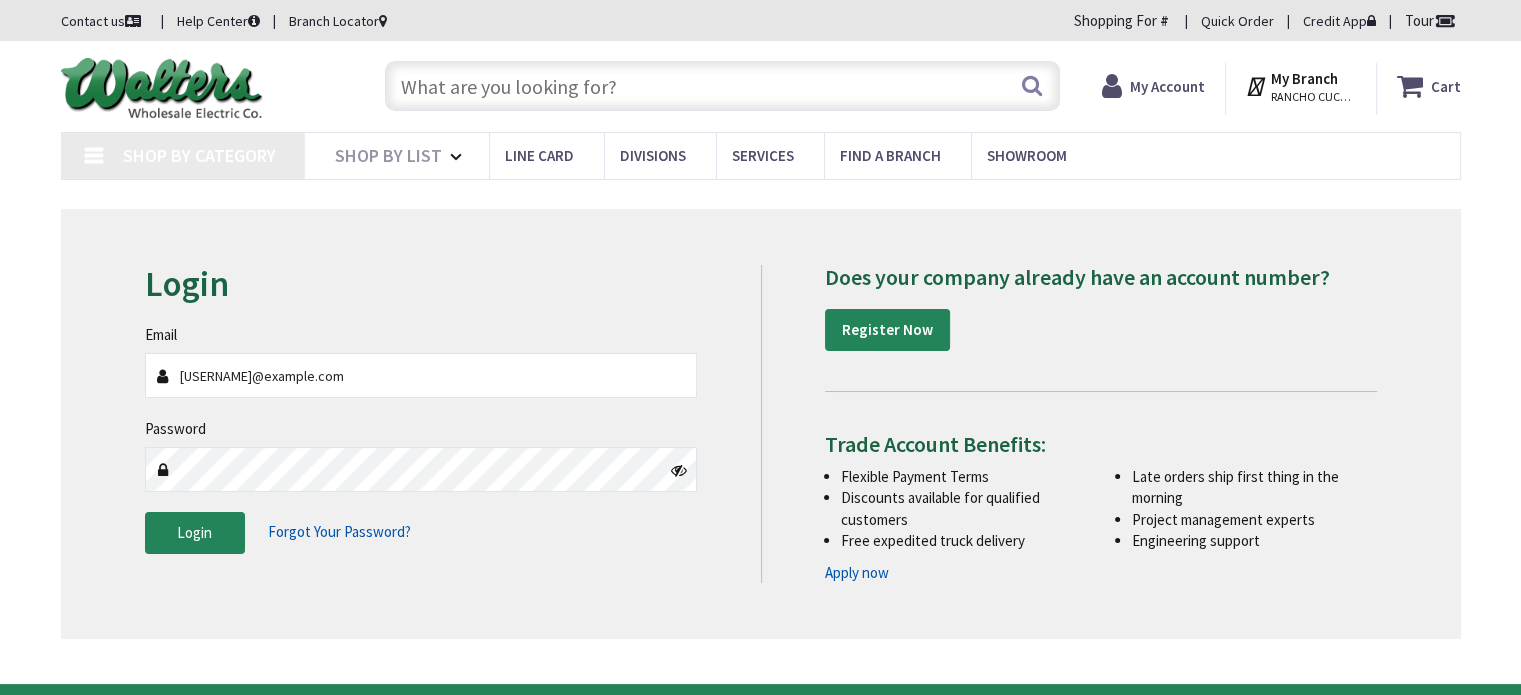 type on "[STREET], [CITY], [STATE], [COUNTRY]" 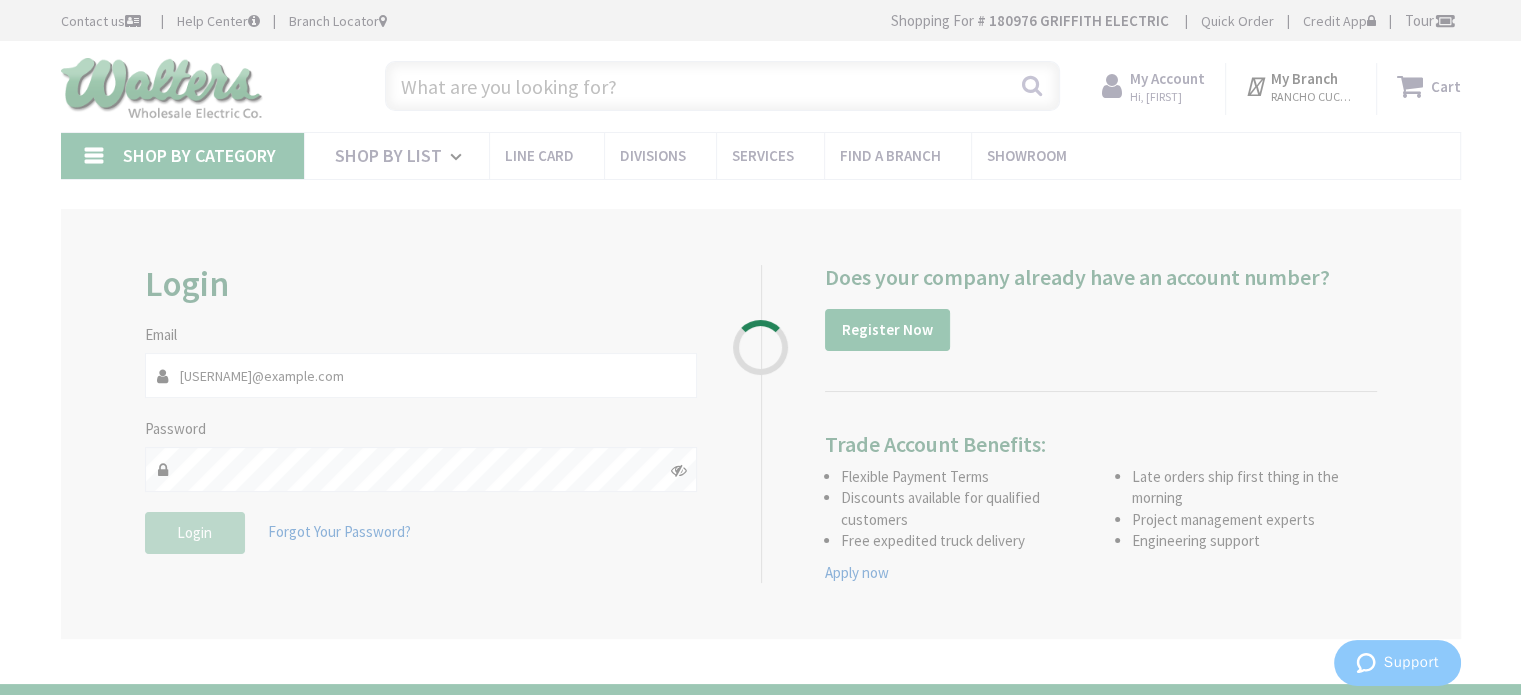 scroll, scrollTop: 0, scrollLeft: 0, axis: both 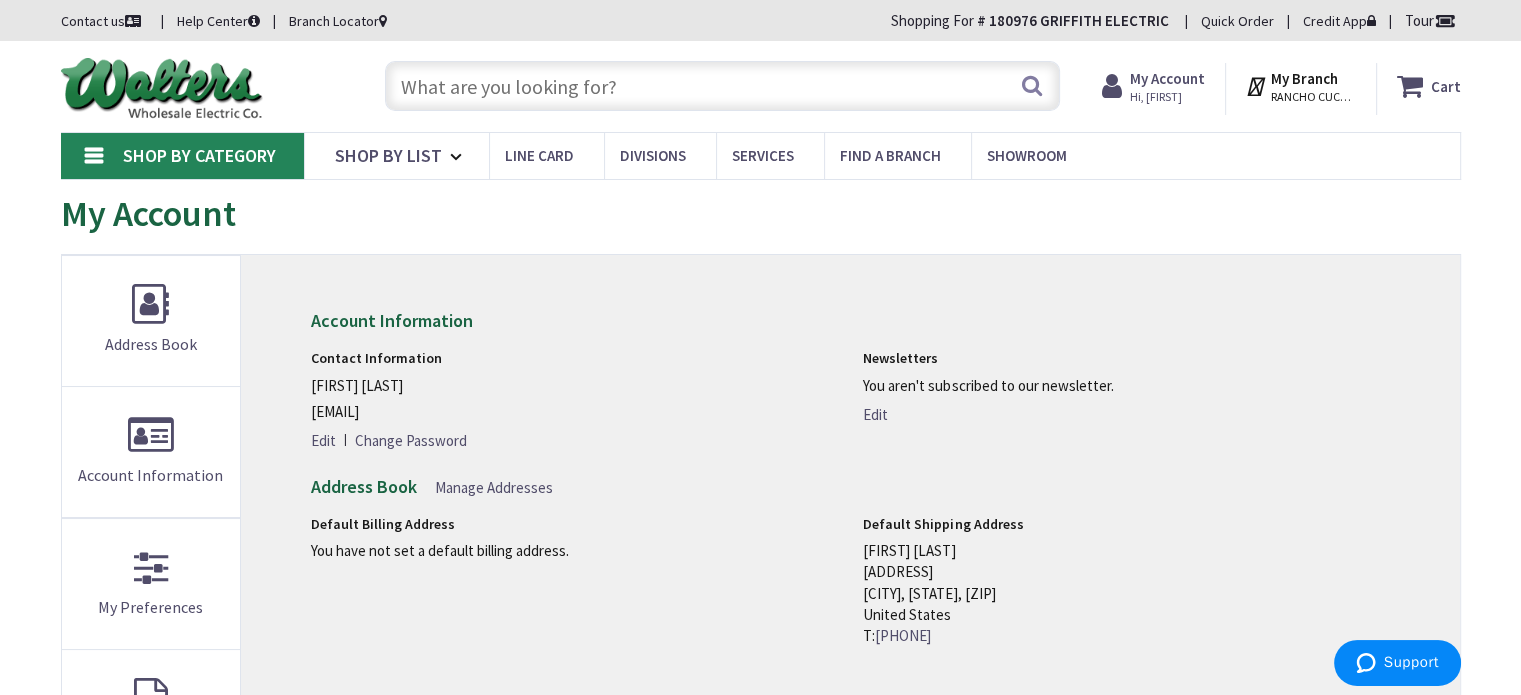 click at bounding box center [722, 86] 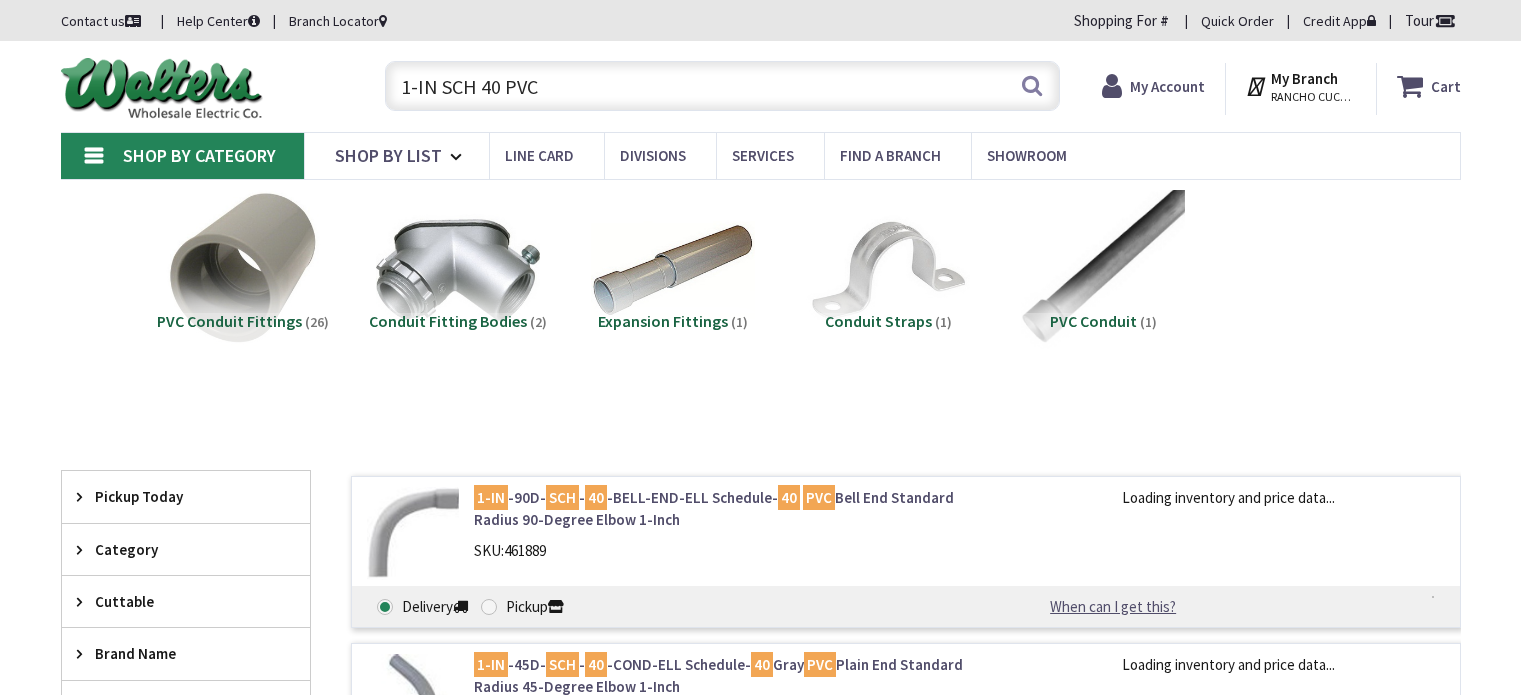 scroll, scrollTop: 0, scrollLeft: 0, axis: both 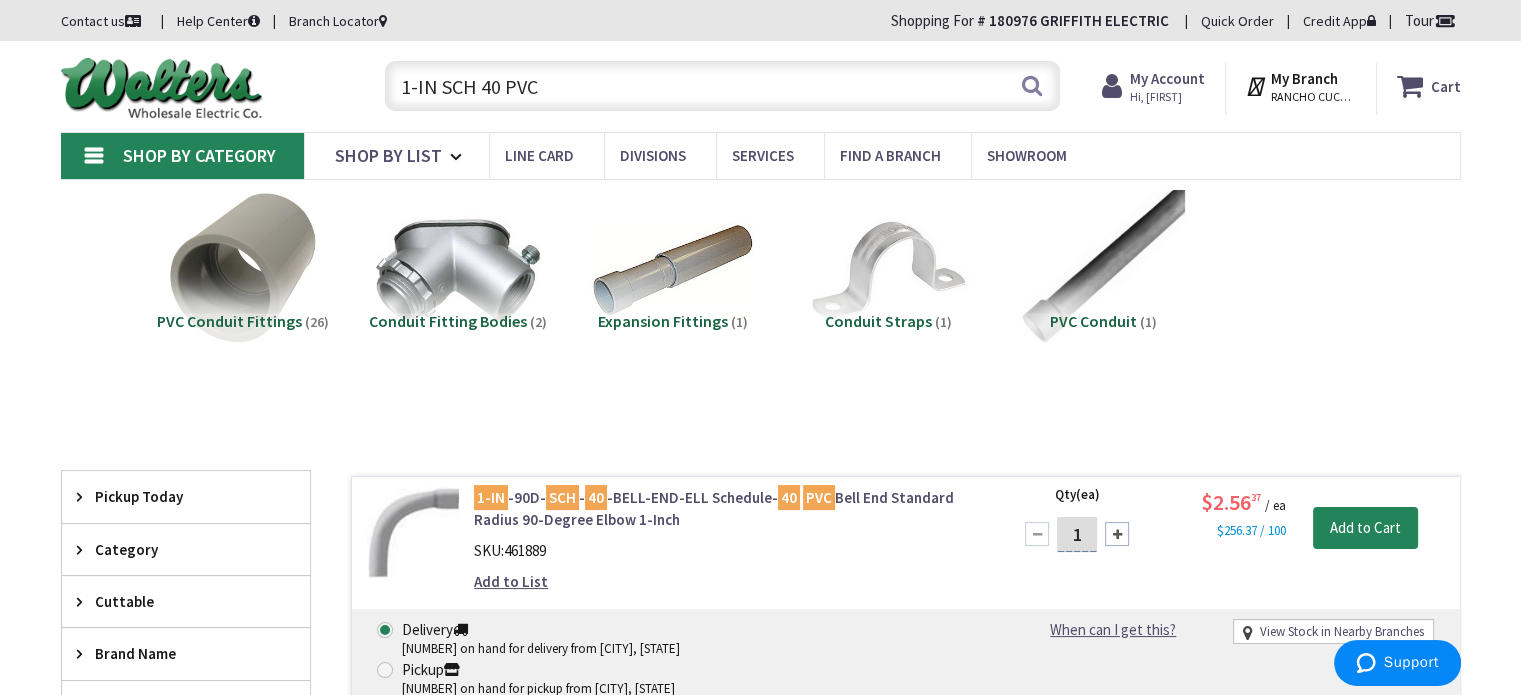 click on "1-IN SCH 40 PVC" at bounding box center (722, 86) 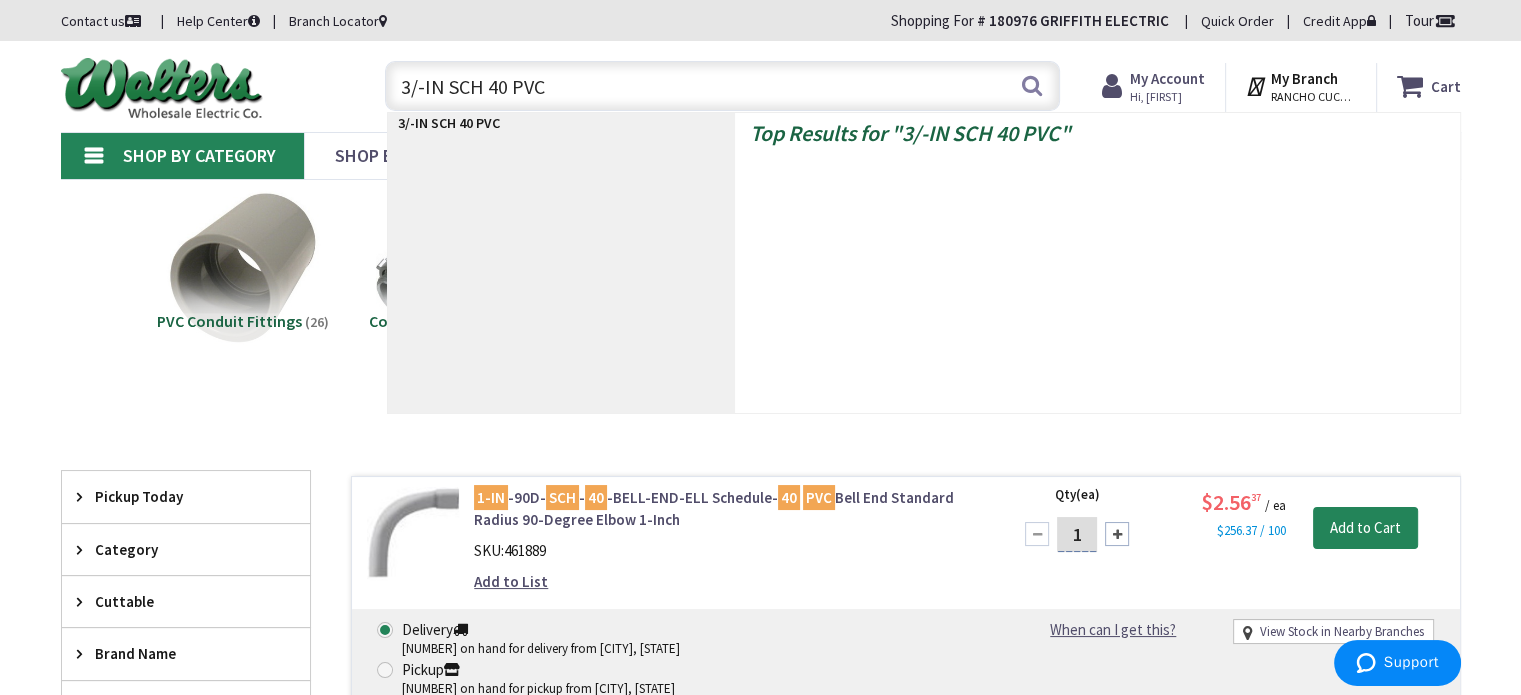 type on "3/4-IN SCH 40 PVC" 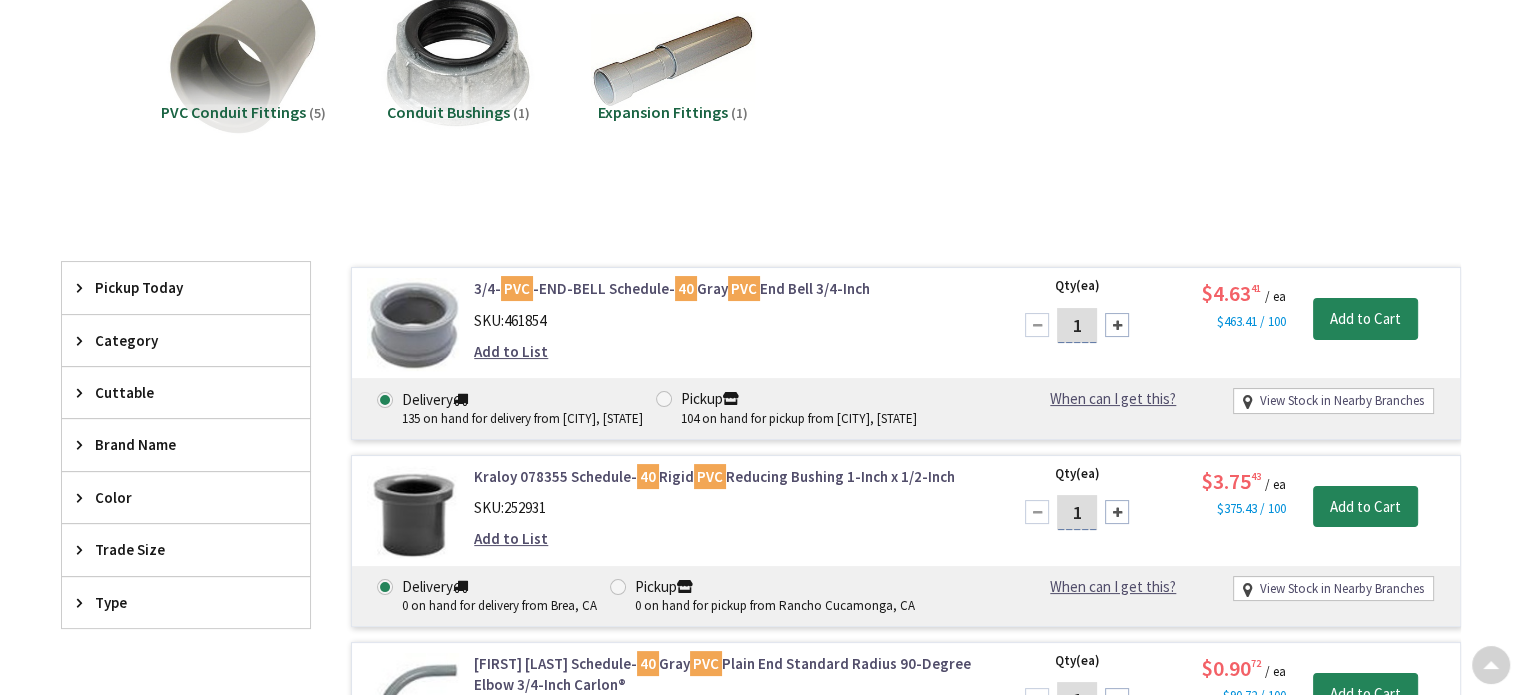 scroll, scrollTop: 339, scrollLeft: 0, axis: vertical 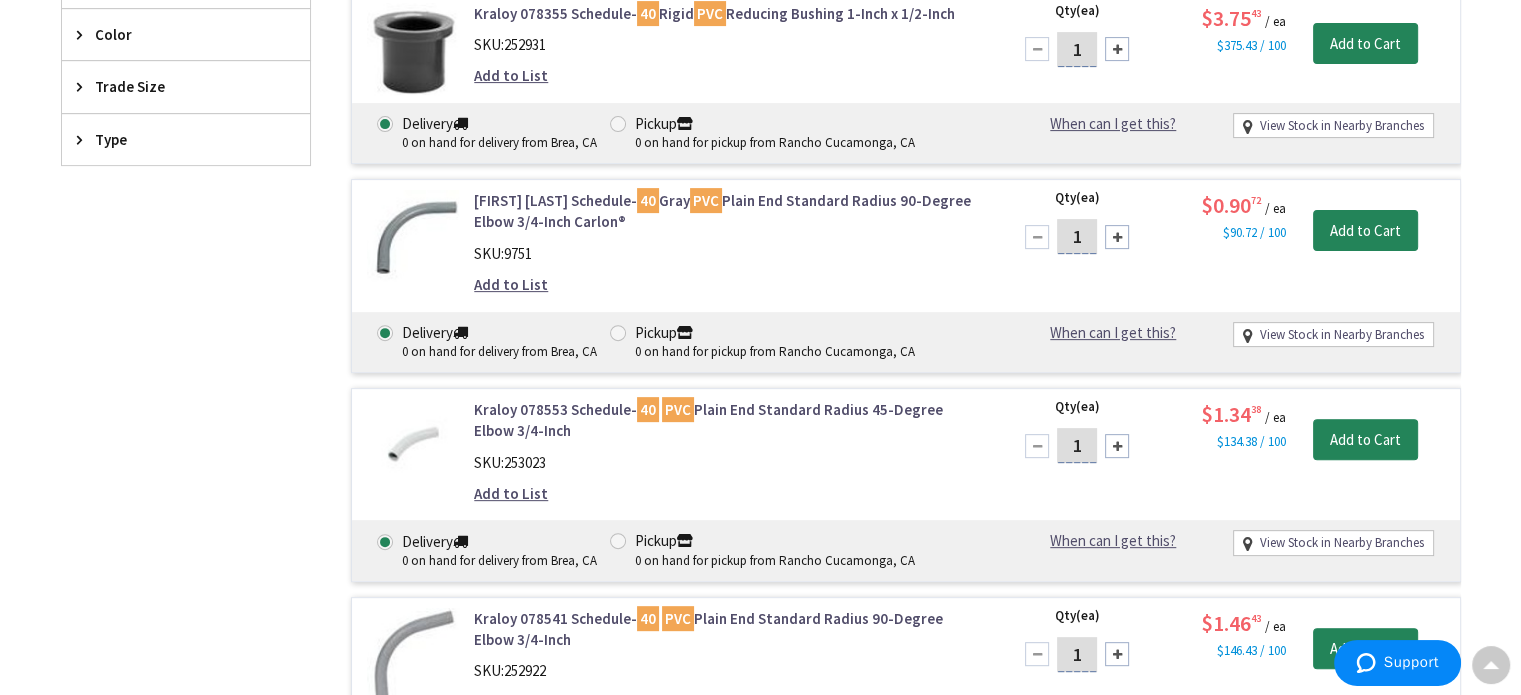 click on "Qty  (ea)
1
Please select a quantity" at bounding box center [1085, 440] 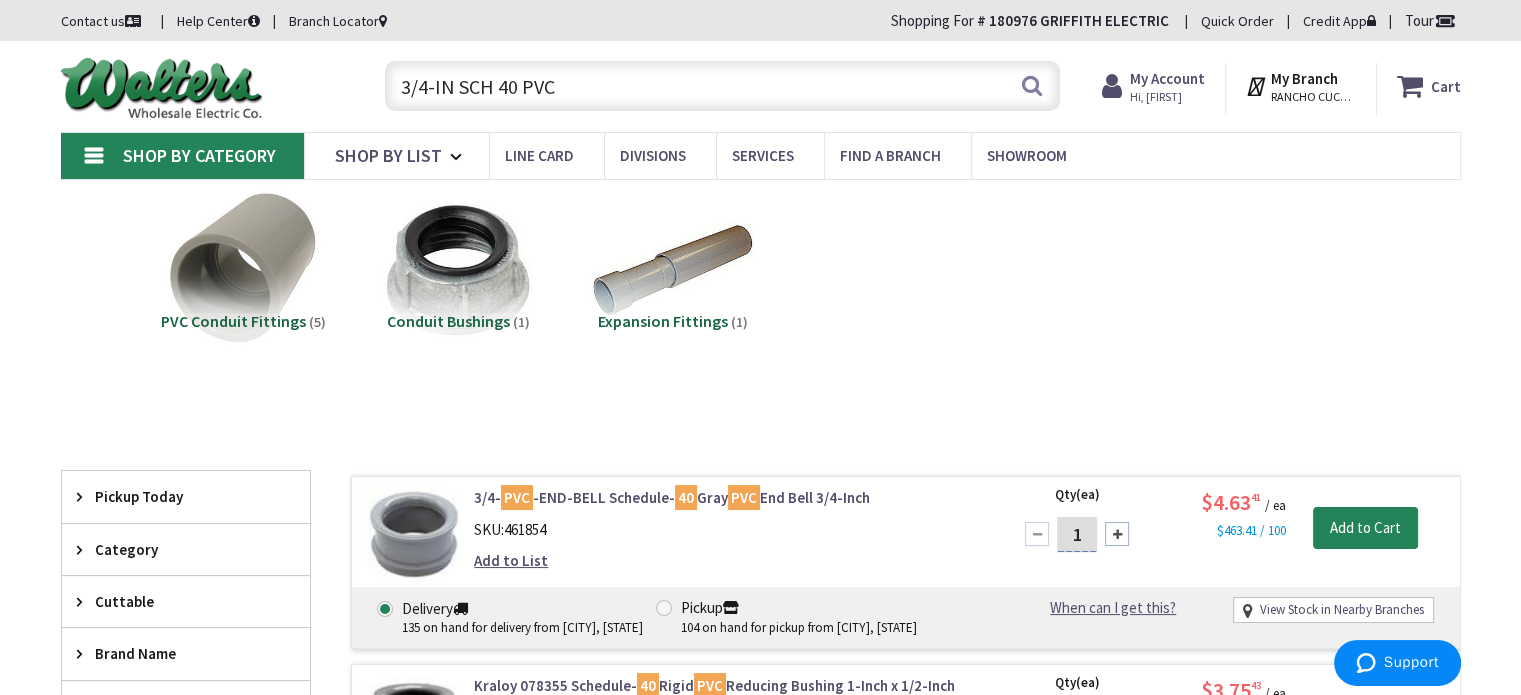 drag, startPoint x: 506, startPoint y: 95, endPoint x: 374, endPoint y: 91, distance: 132.0606 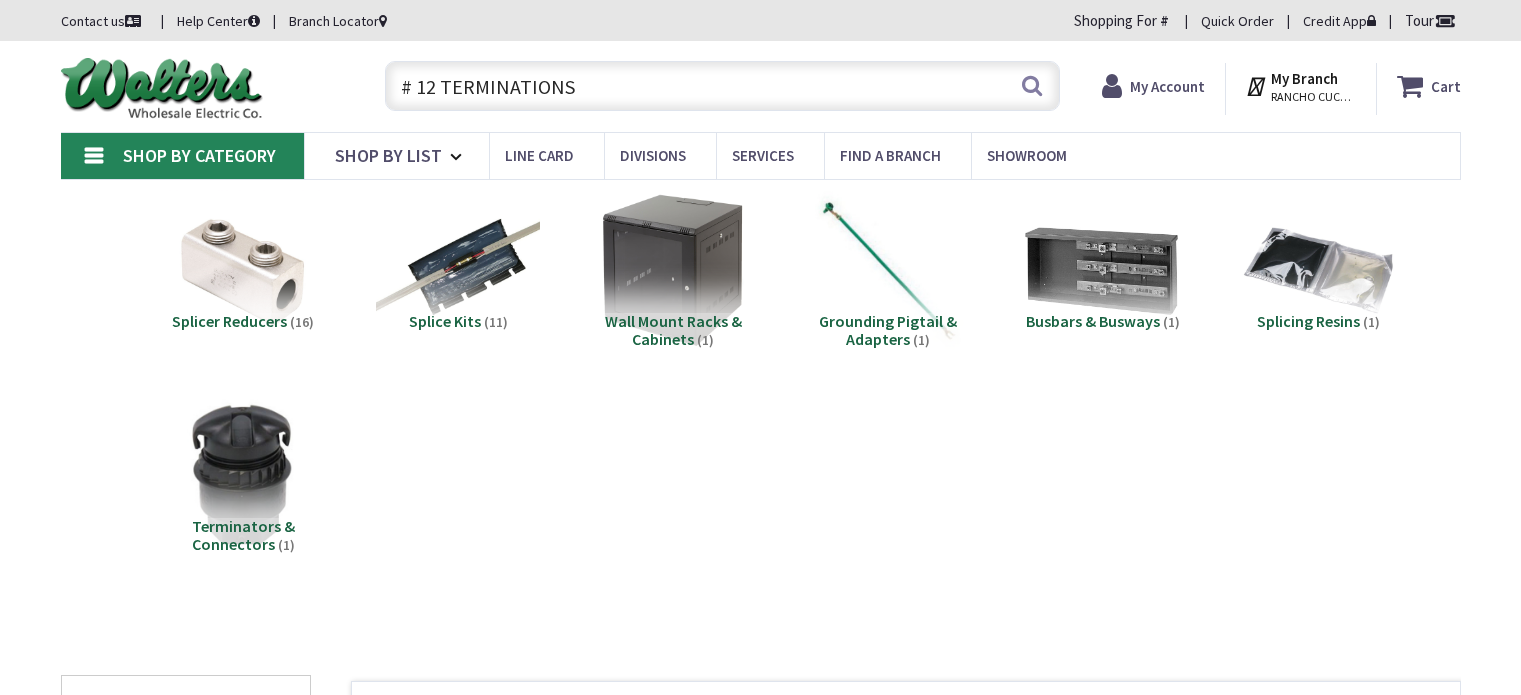 scroll, scrollTop: 0, scrollLeft: 0, axis: both 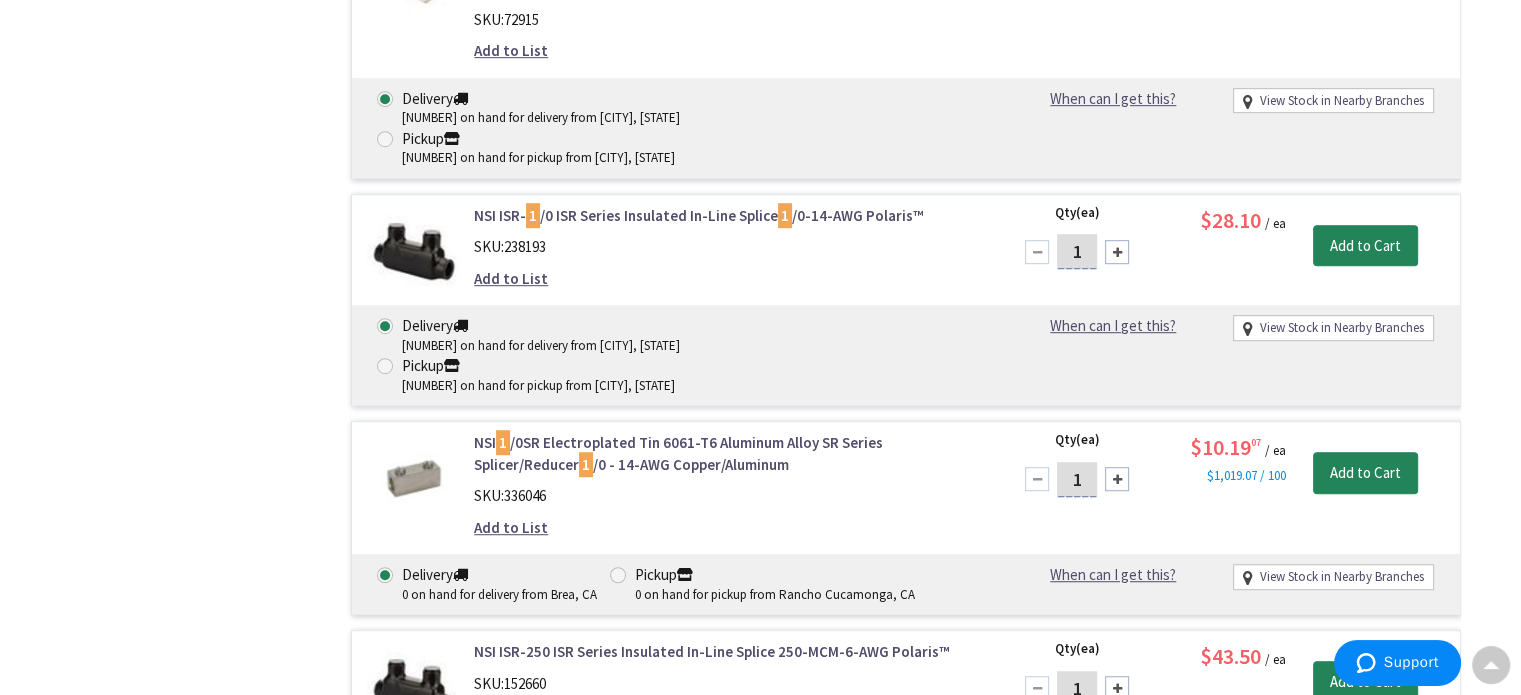 click on "Add to List" at bounding box center (728, 527) 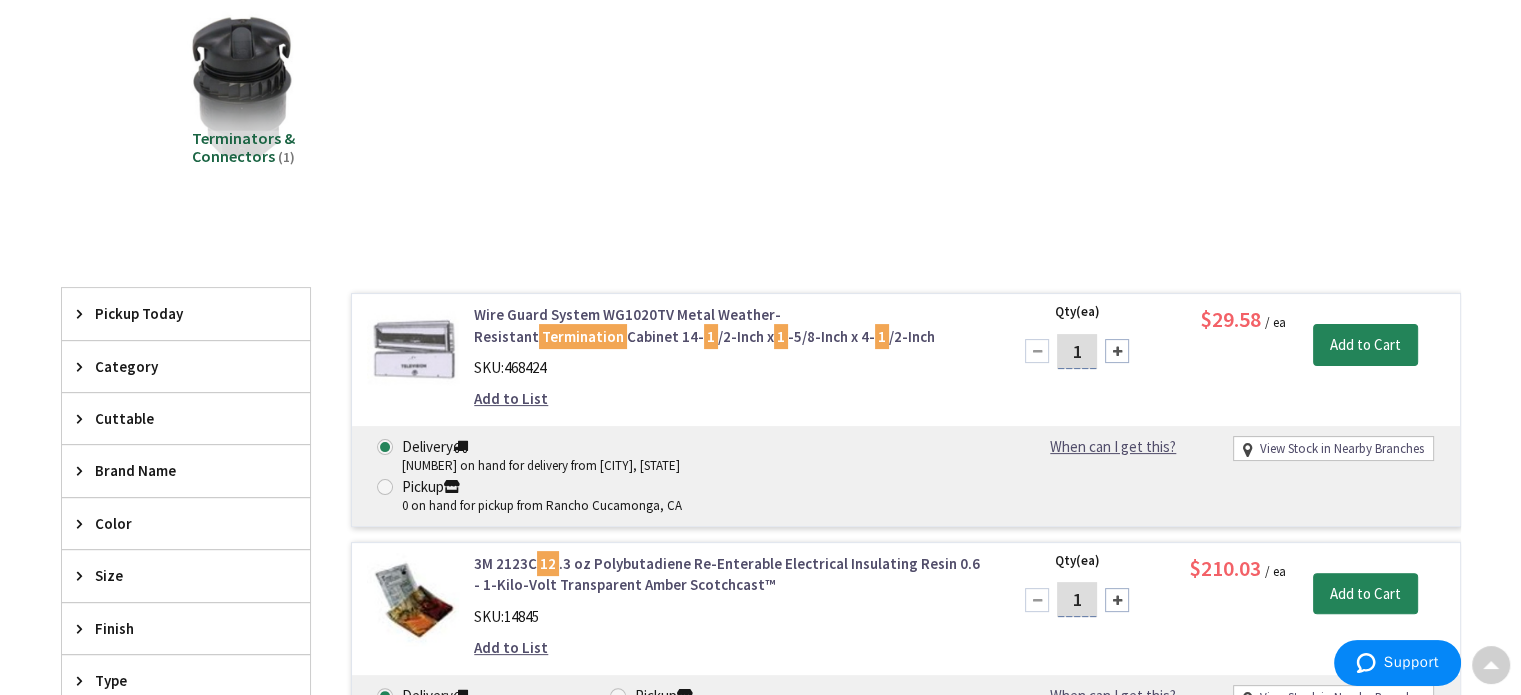 scroll, scrollTop: 61, scrollLeft: 0, axis: vertical 